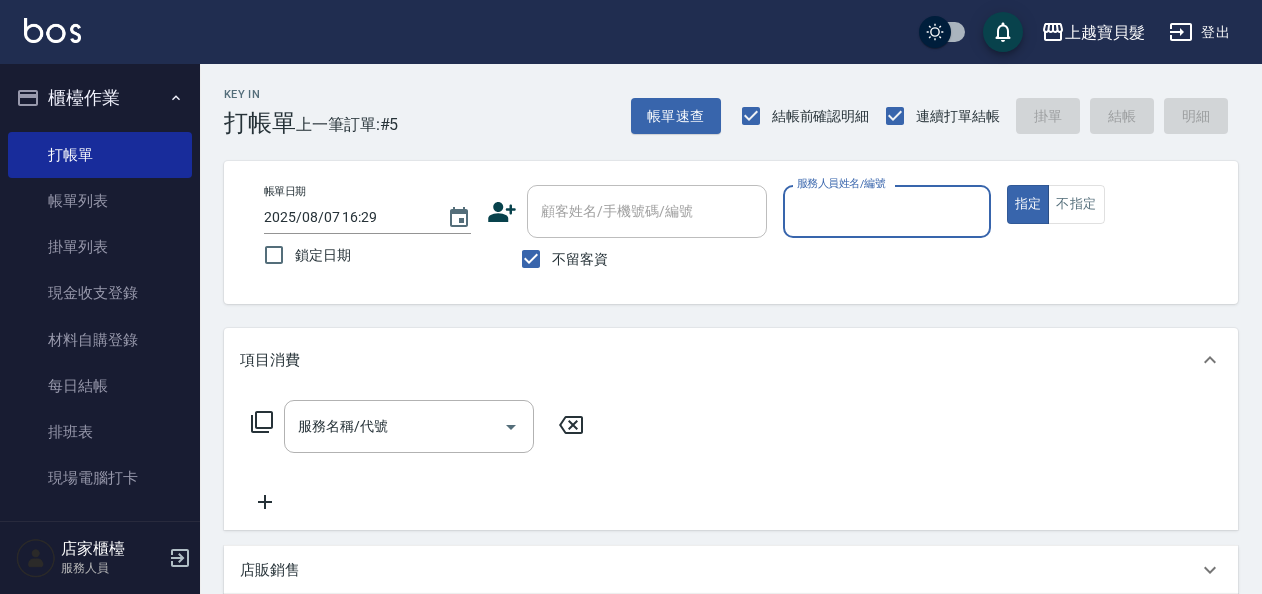 scroll, scrollTop: 0, scrollLeft: 0, axis: both 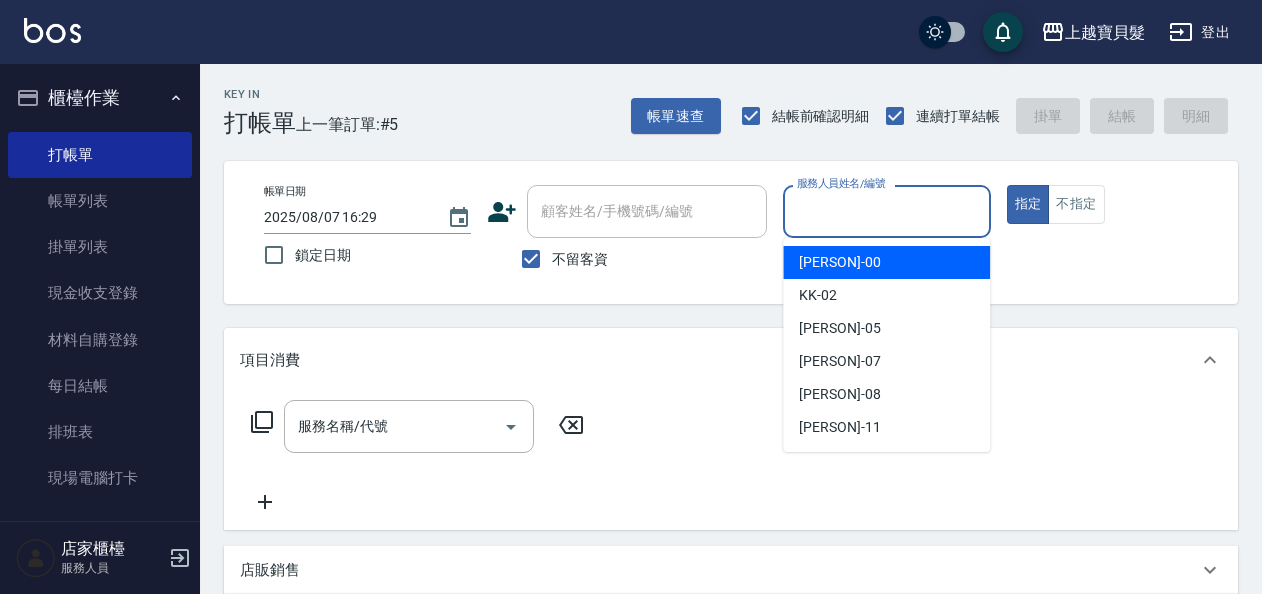 click on "服務人員姓名/編號" at bounding box center [886, 211] 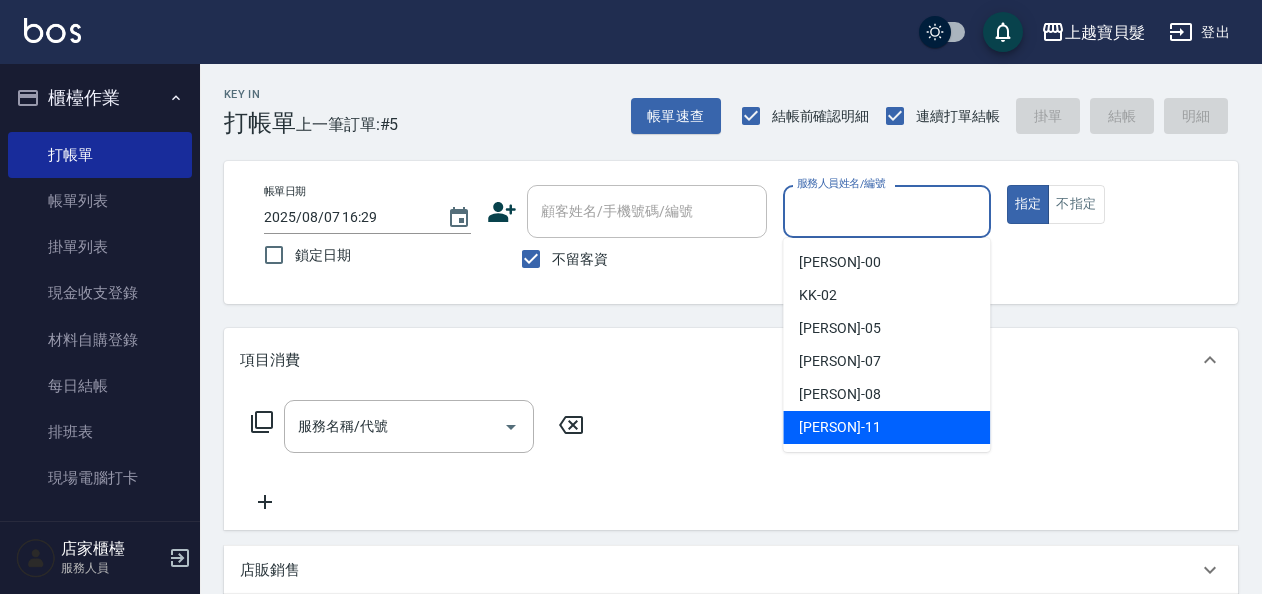 click on "[PERSON] -11" at bounding box center [839, 427] 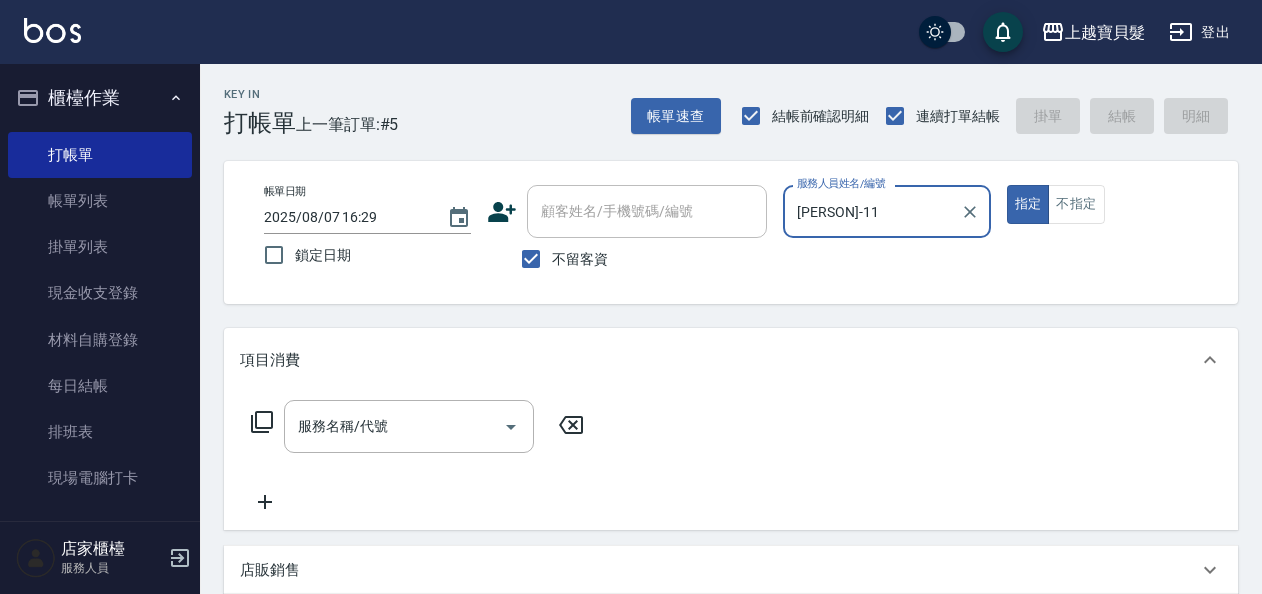 click 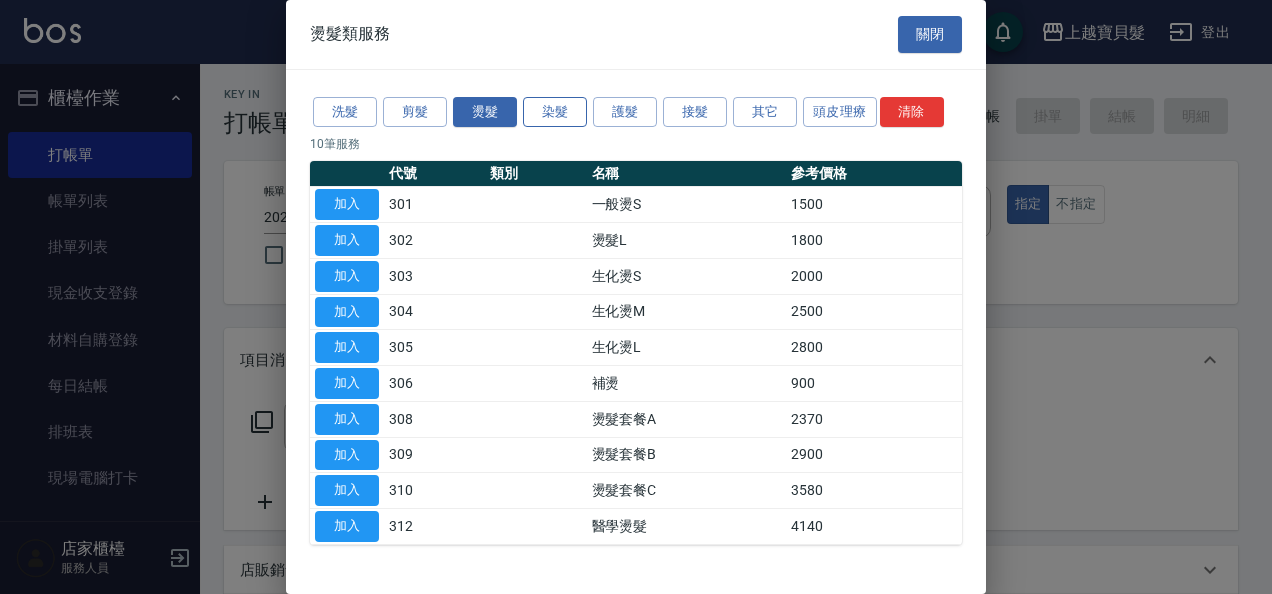 click on "染髮" at bounding box center (555, 112) 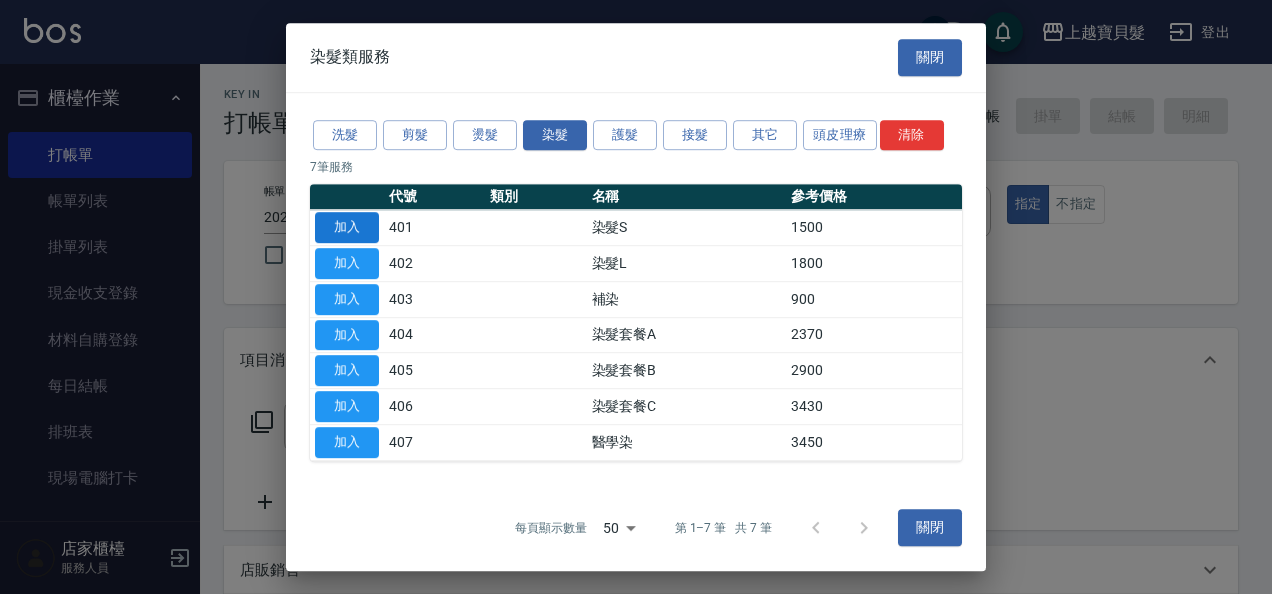 click on "加入" at bounding box center (347, 227) 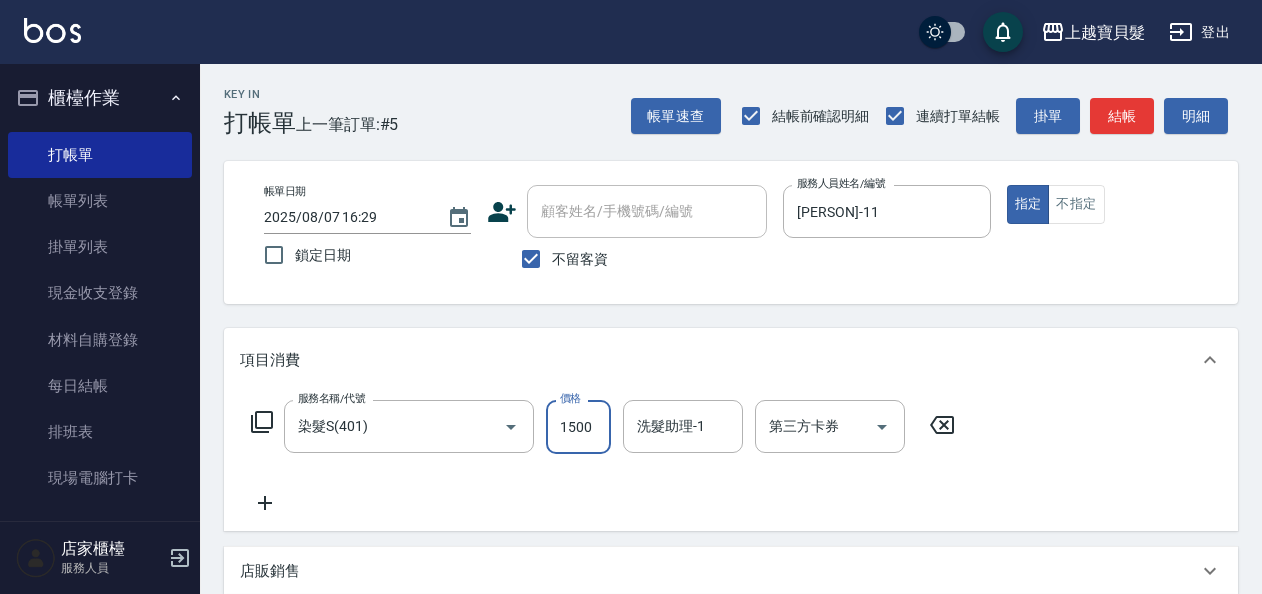 click on "1500" at bounding box center (578, 427) 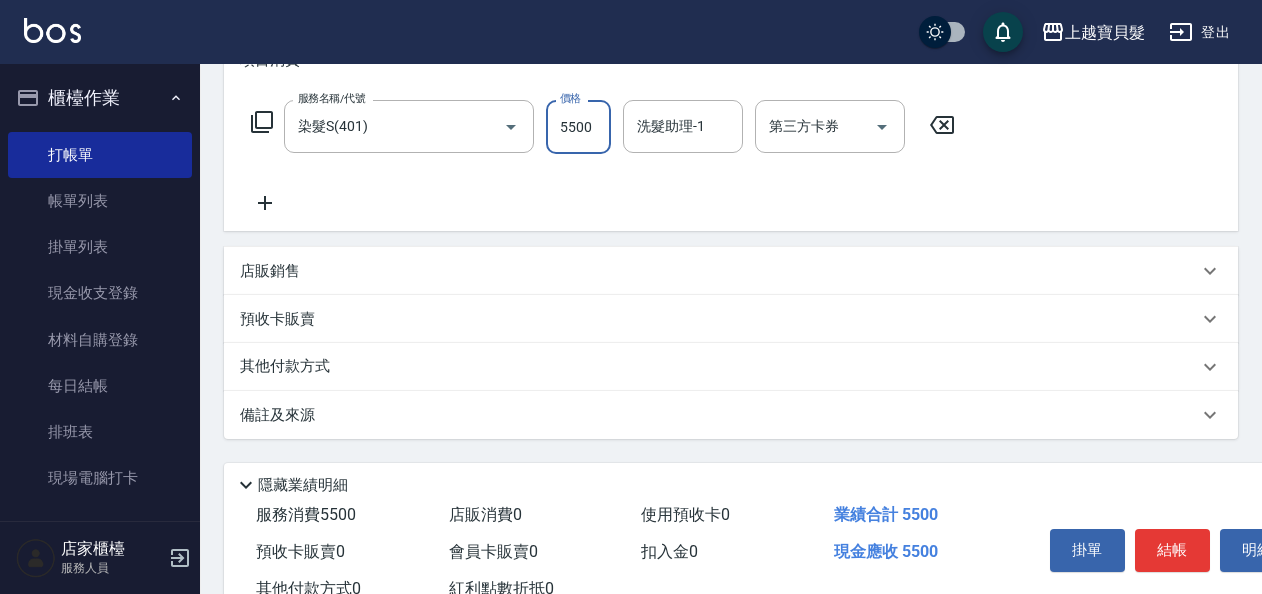 scroll, scrollTop: 369, scrollLeft: 0, axis: vertical 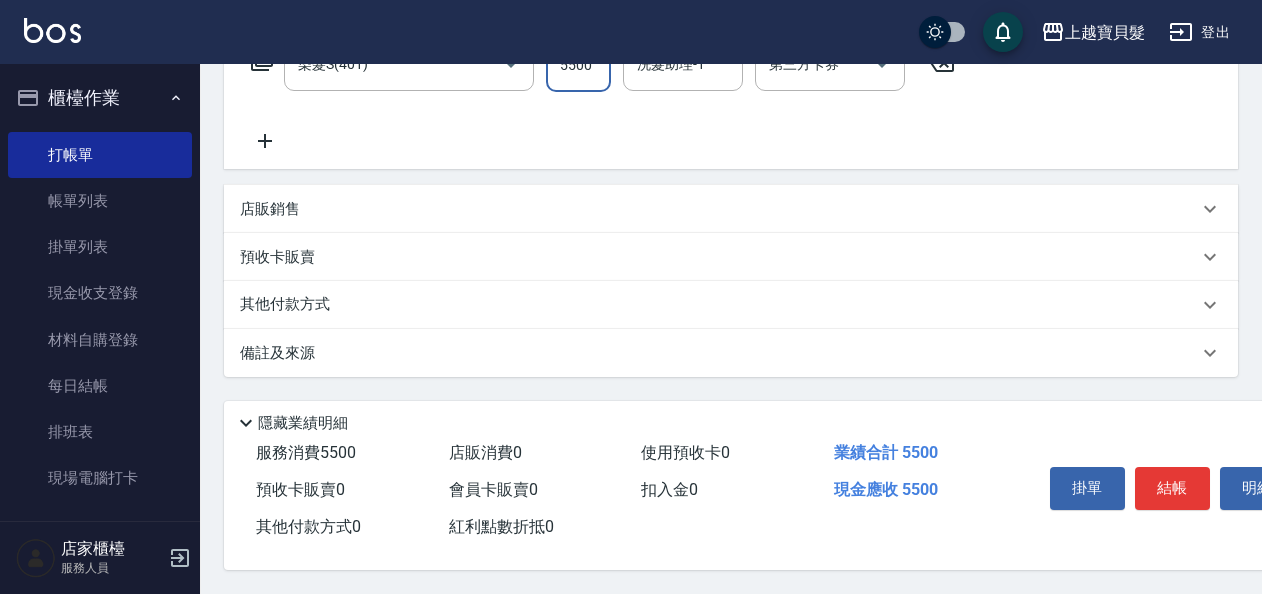 type on "5500" 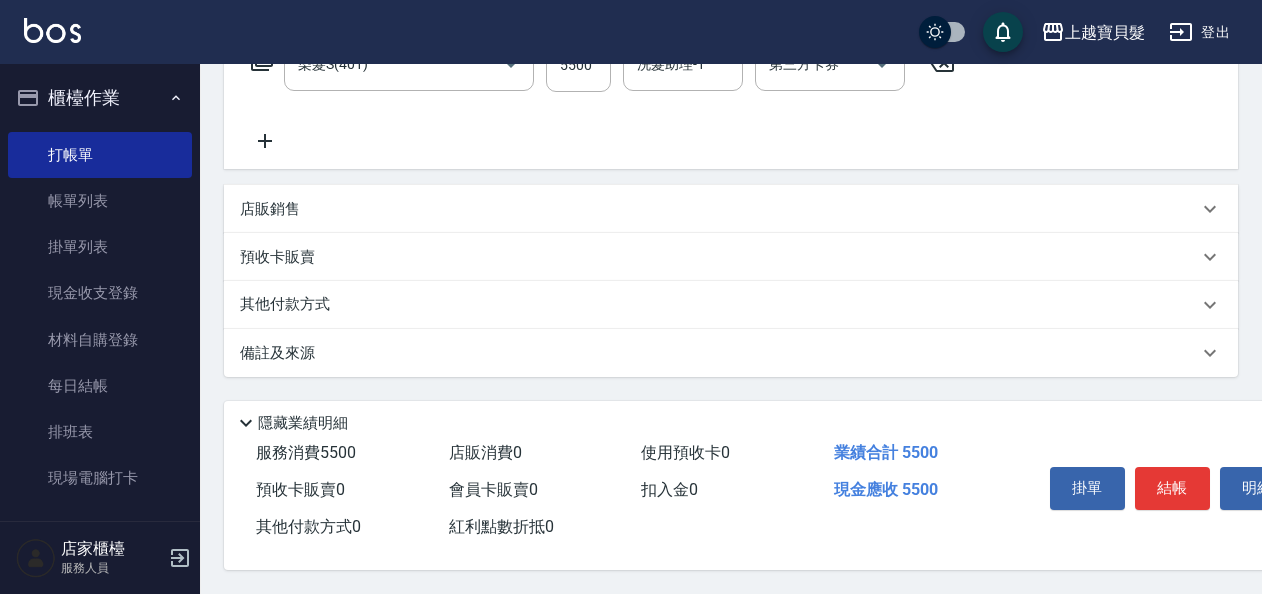 click on "其他付款方式" at bounding box center [719, 305] 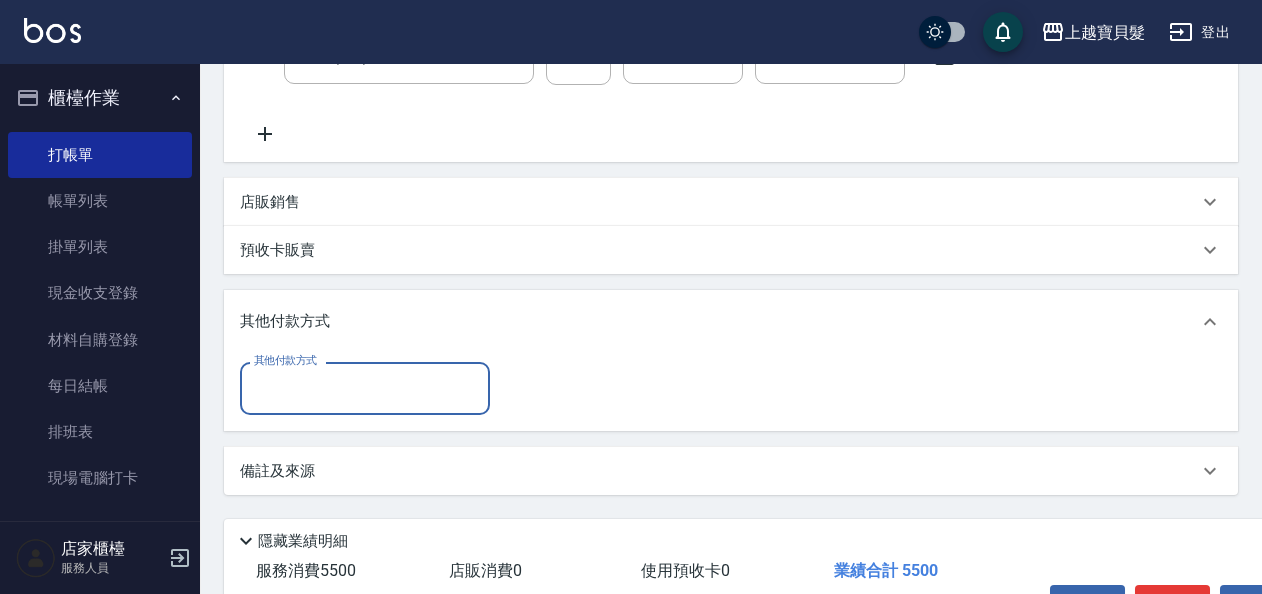 scroll, scrollTop: 0, scrollLeft: 0, axis: both 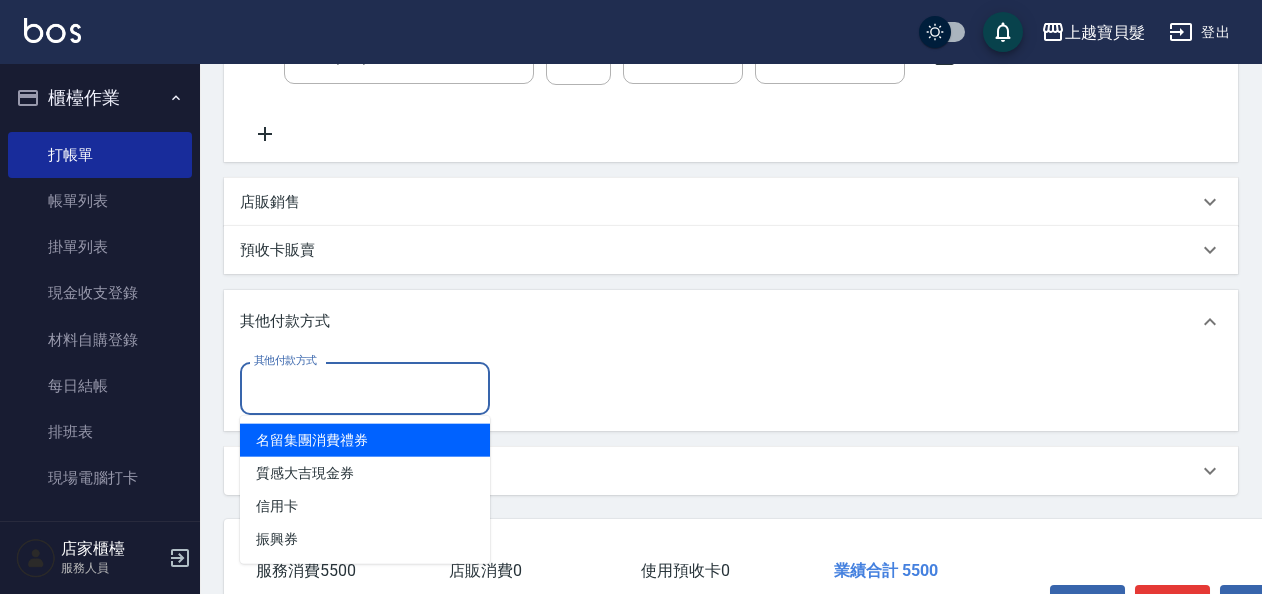click on "其他付款方式" at bounding box center [365, 388] 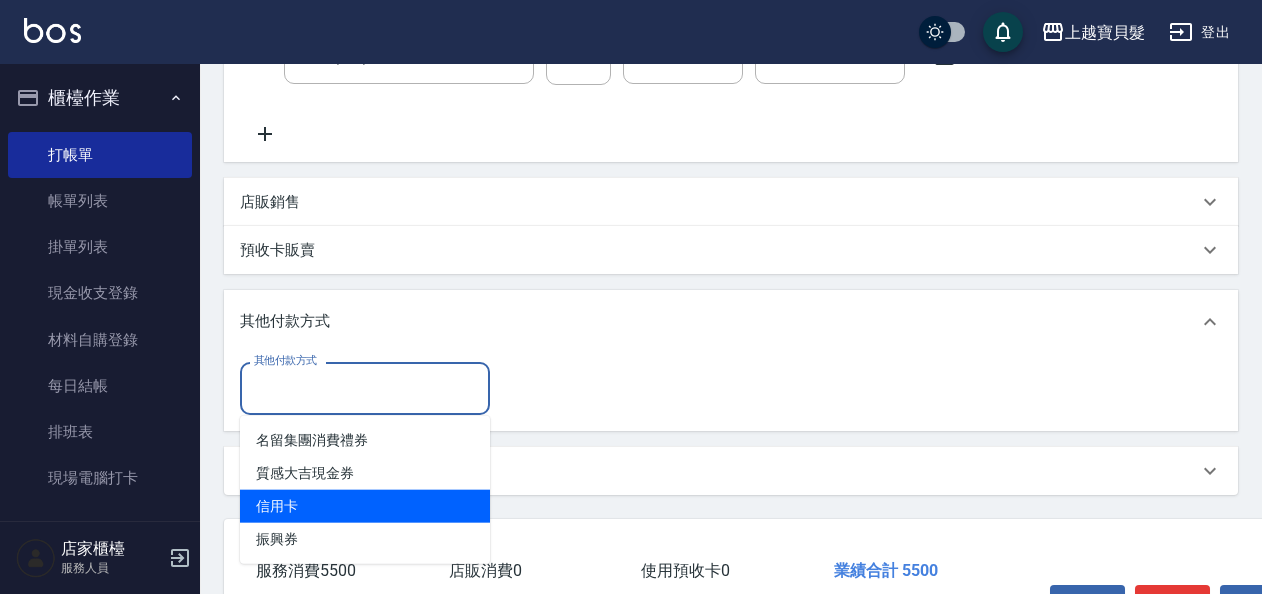 click on "信用卡" at bounding box center (365, 506) 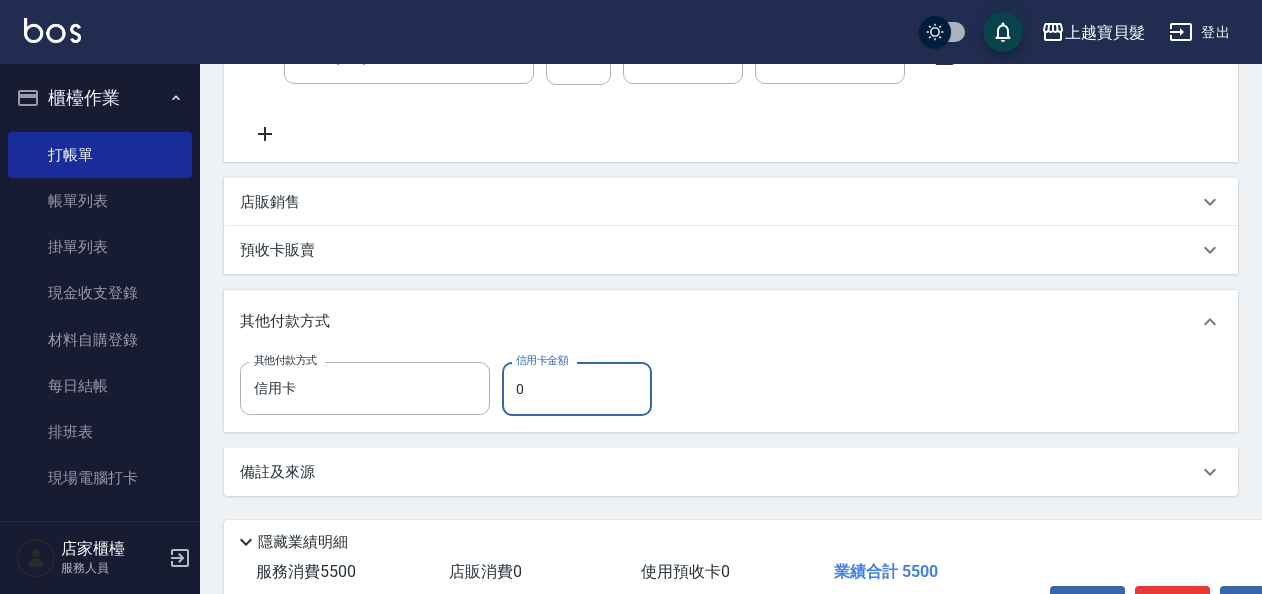 click on "0" at bounding box center [577, 389] 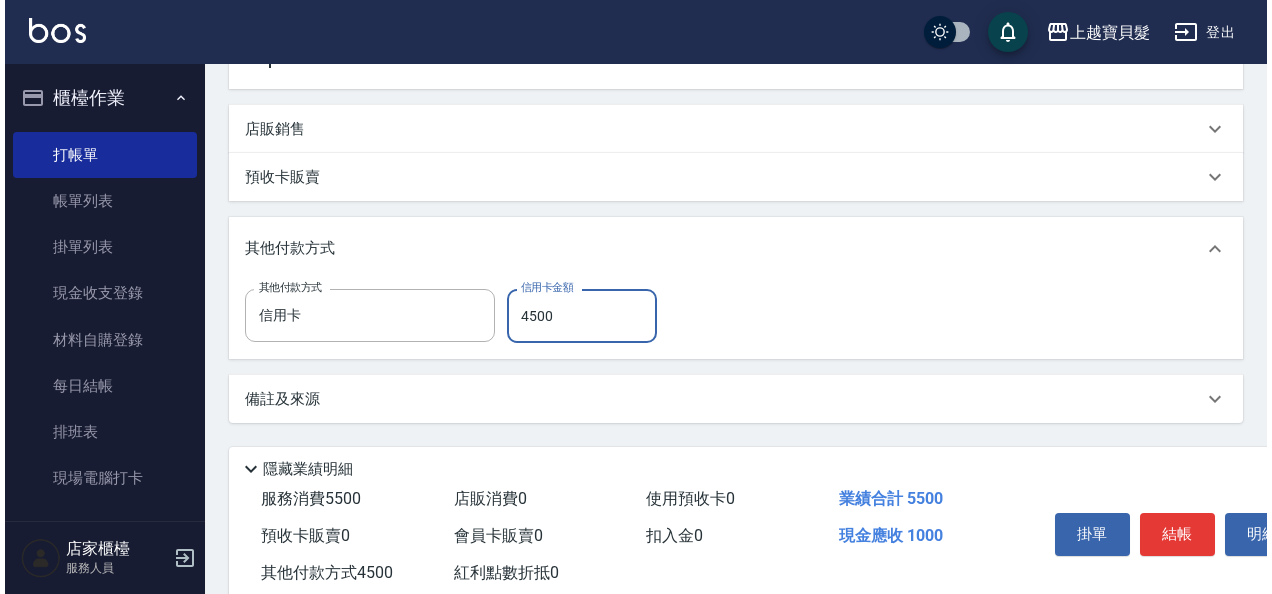 scroll, scrollTop: 495, scrollLeft: 0, axis: vertical 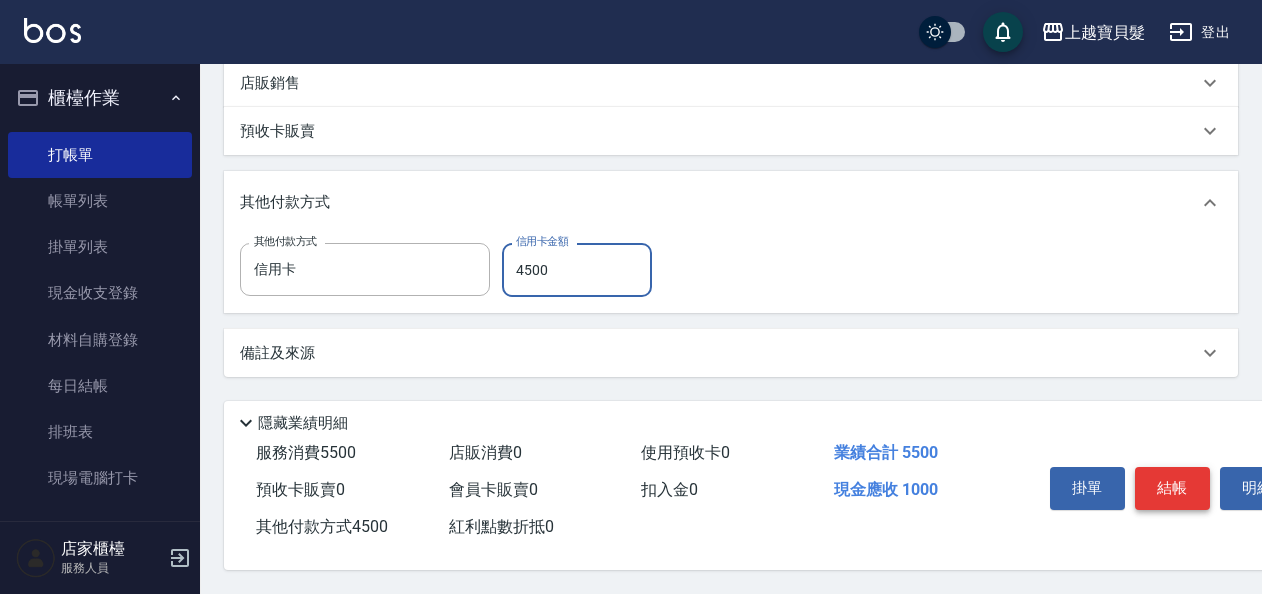 type on "4500" 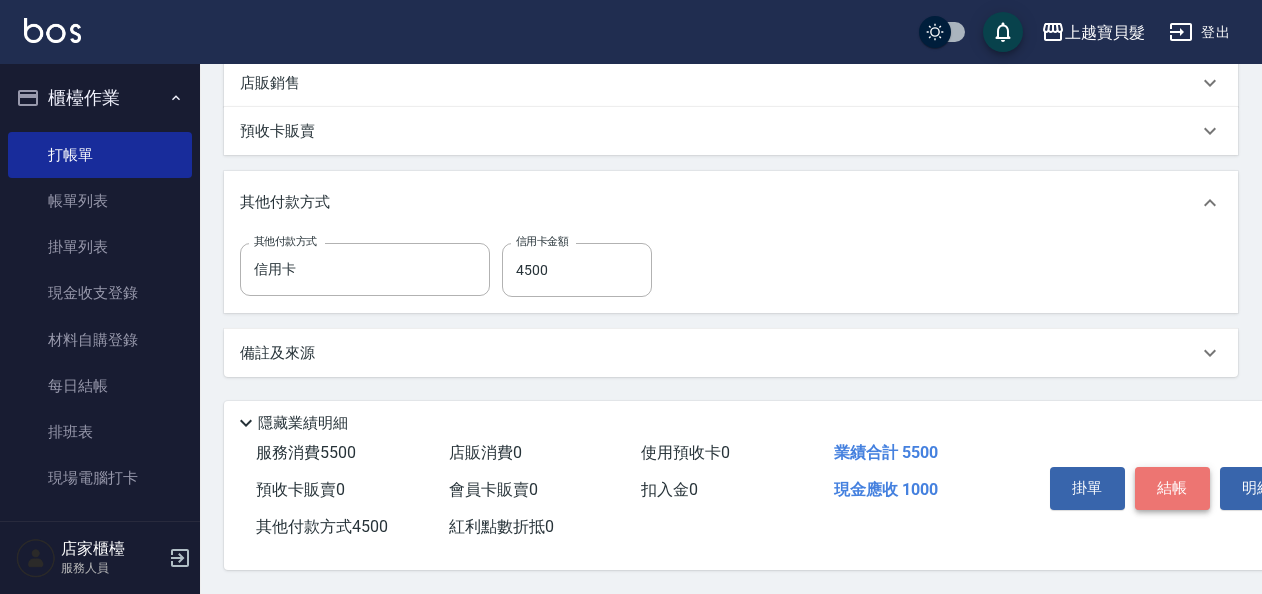 click on "結帳" at bounding box center [1172, 488] 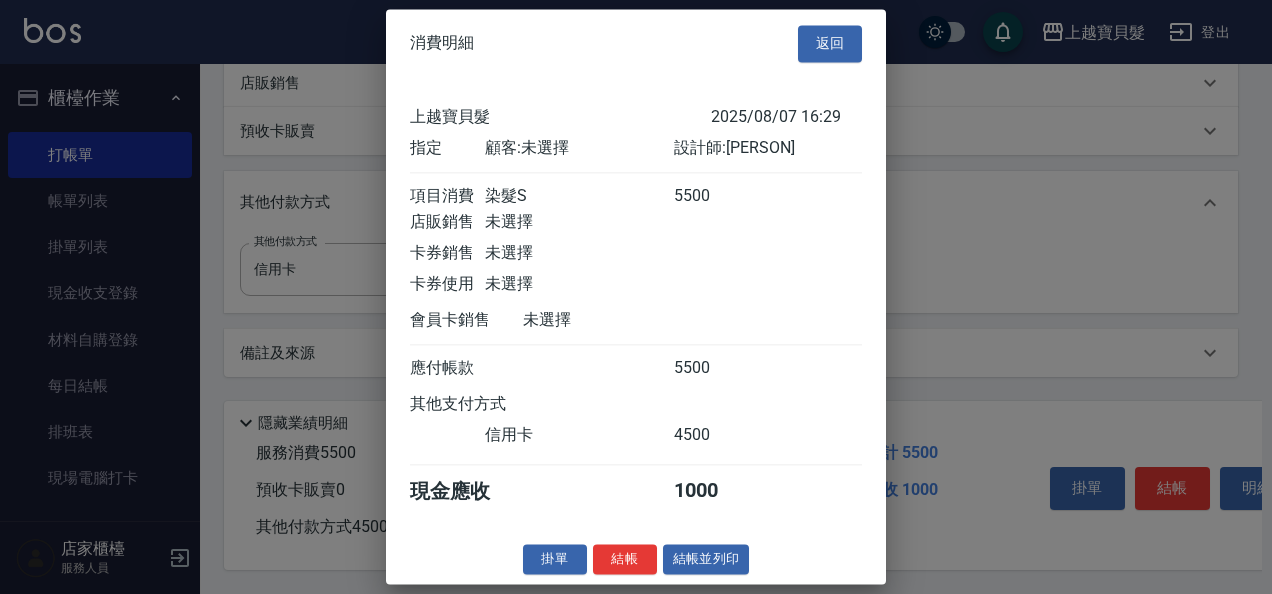 scroll, scrollTop: 5, scrollLeft: 0, axis: vertical 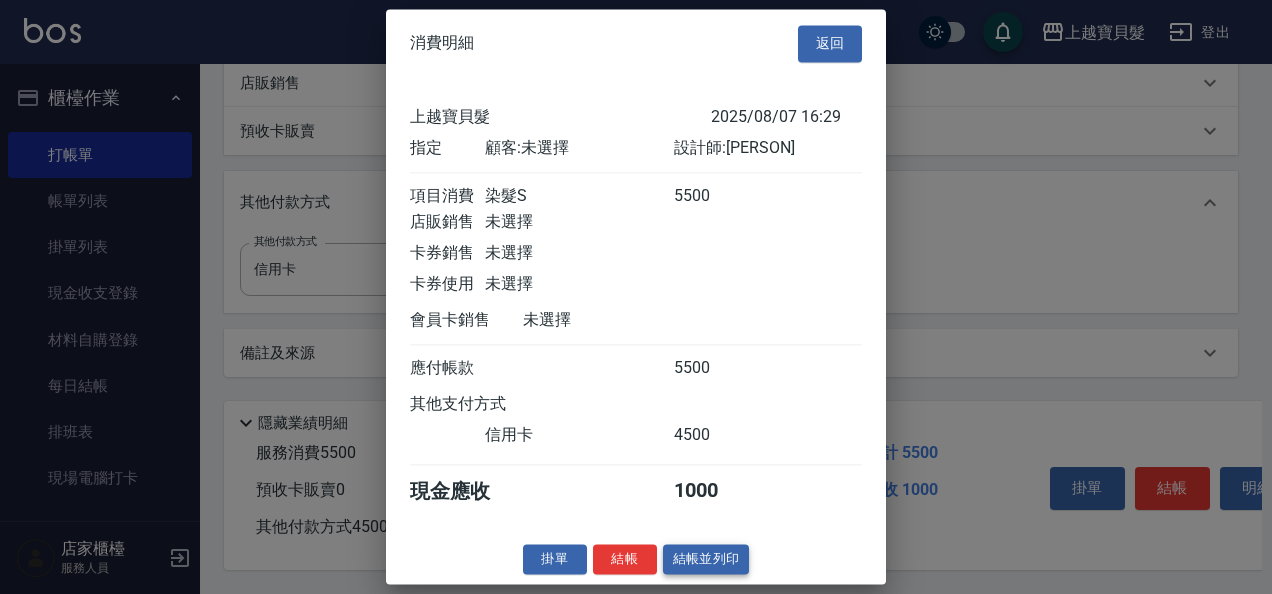click on "結帳並列印" at bounding box center [706, 559] 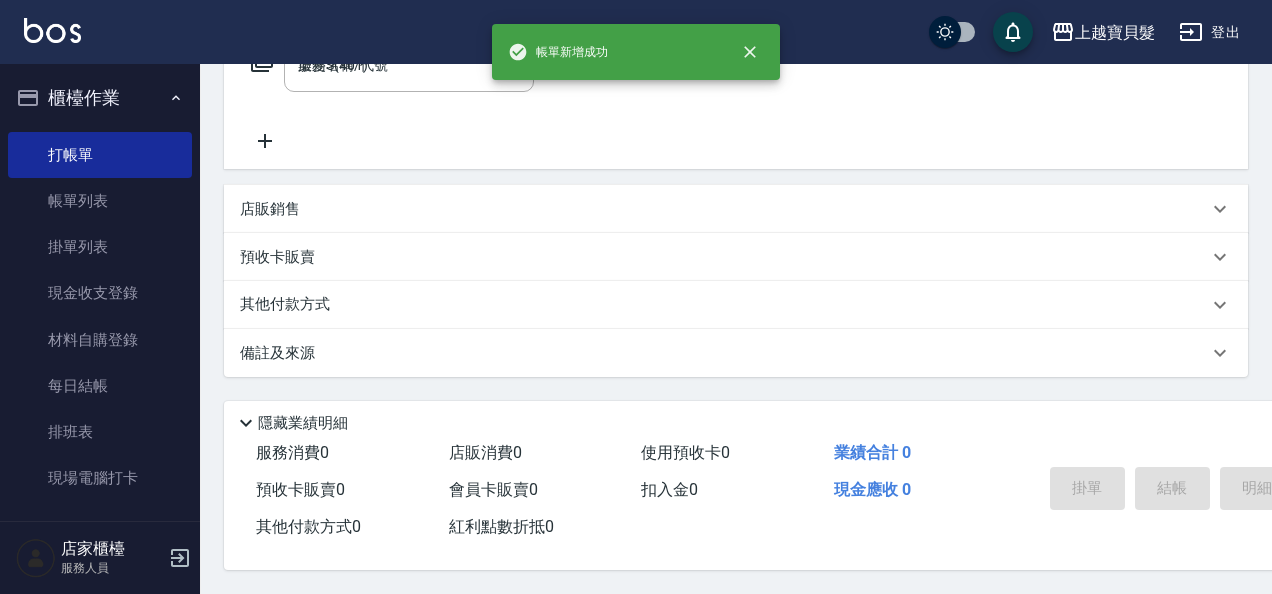 type on "2025/08/07 18:19" 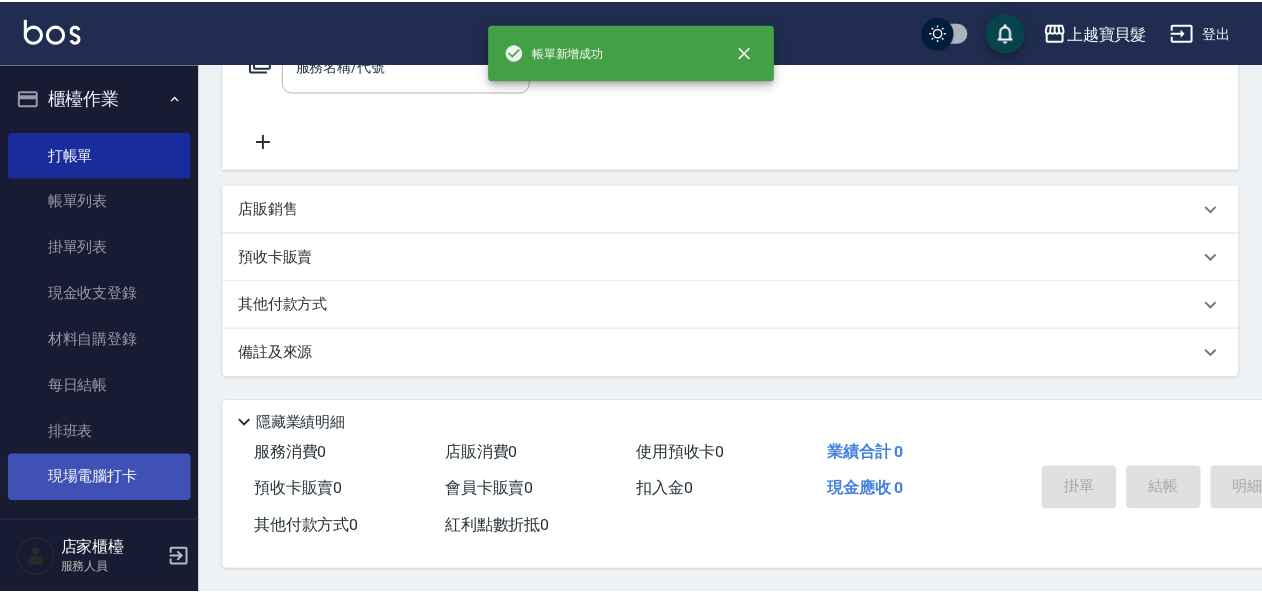 scroll, scrollTop: 0, scrollLeft: 0, axis: both 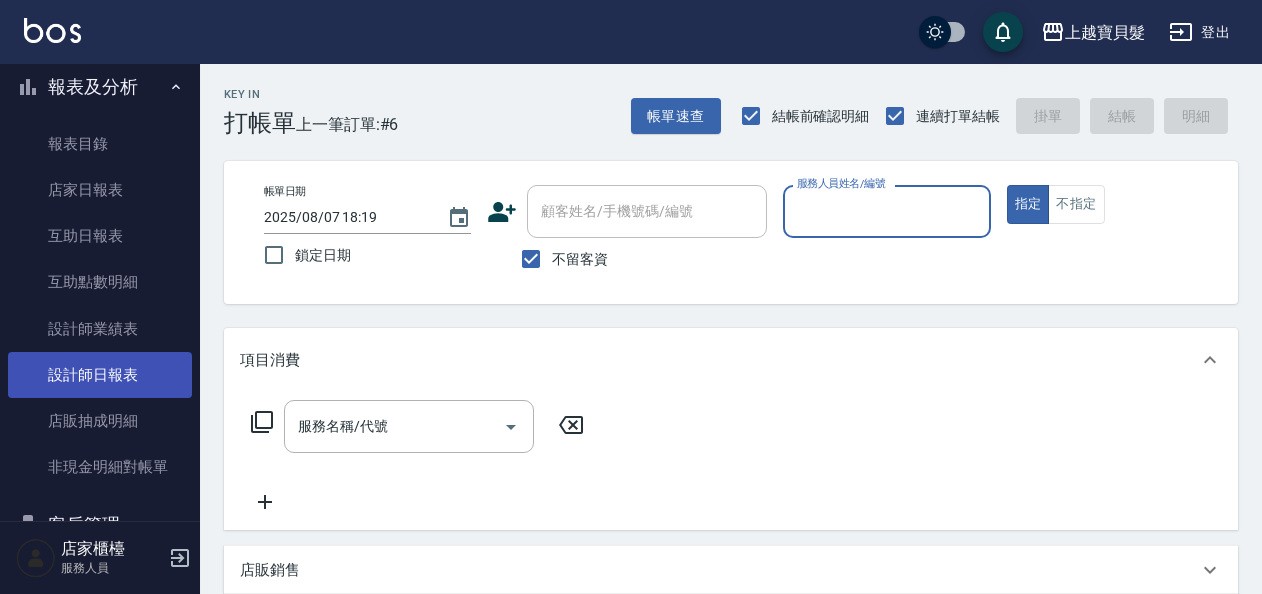click on "設計師日報表" at bounding box center [100, 375] 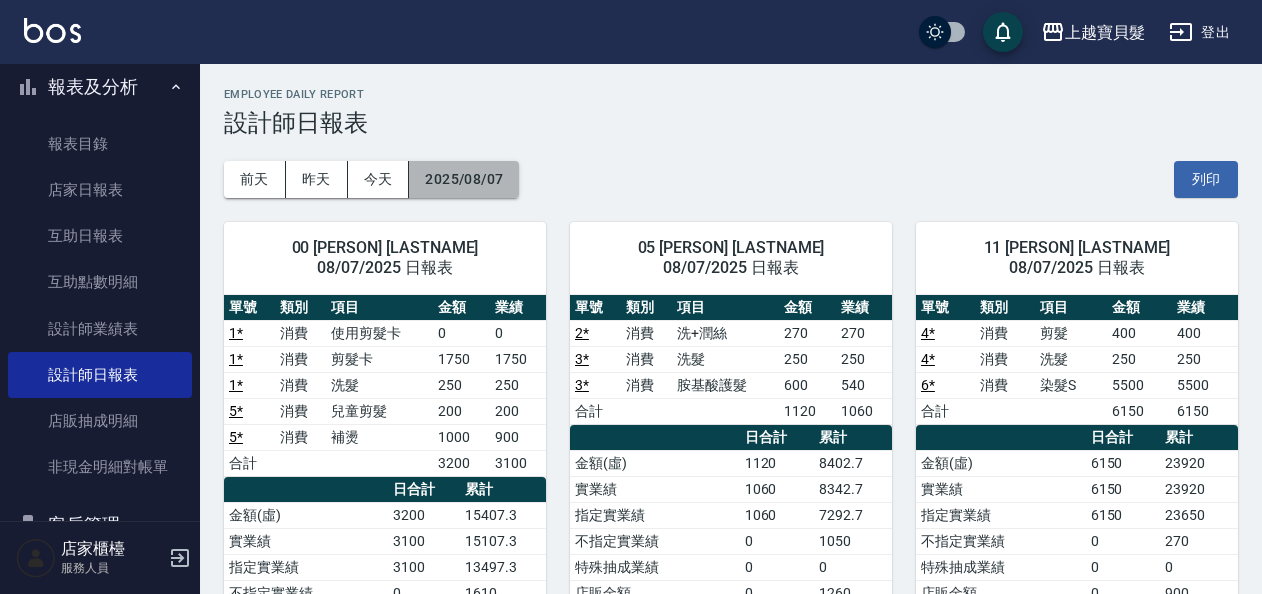 click on "2025/08/07" at bounding box center (464, 179) 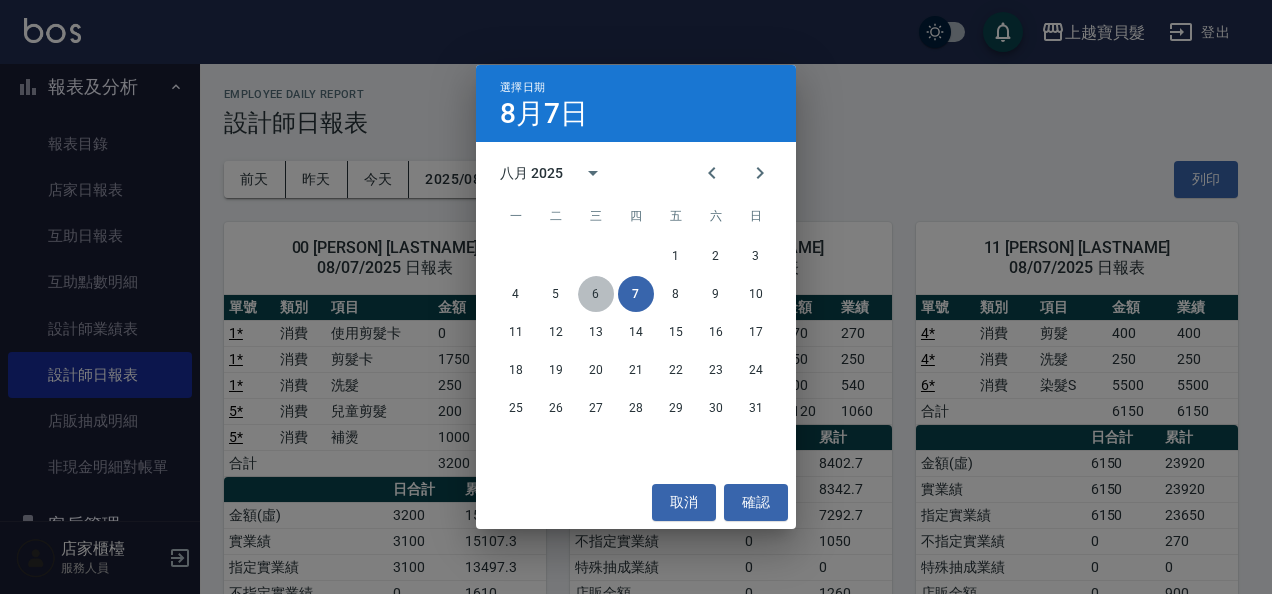 click on "6" at bounding box center (596, 294) 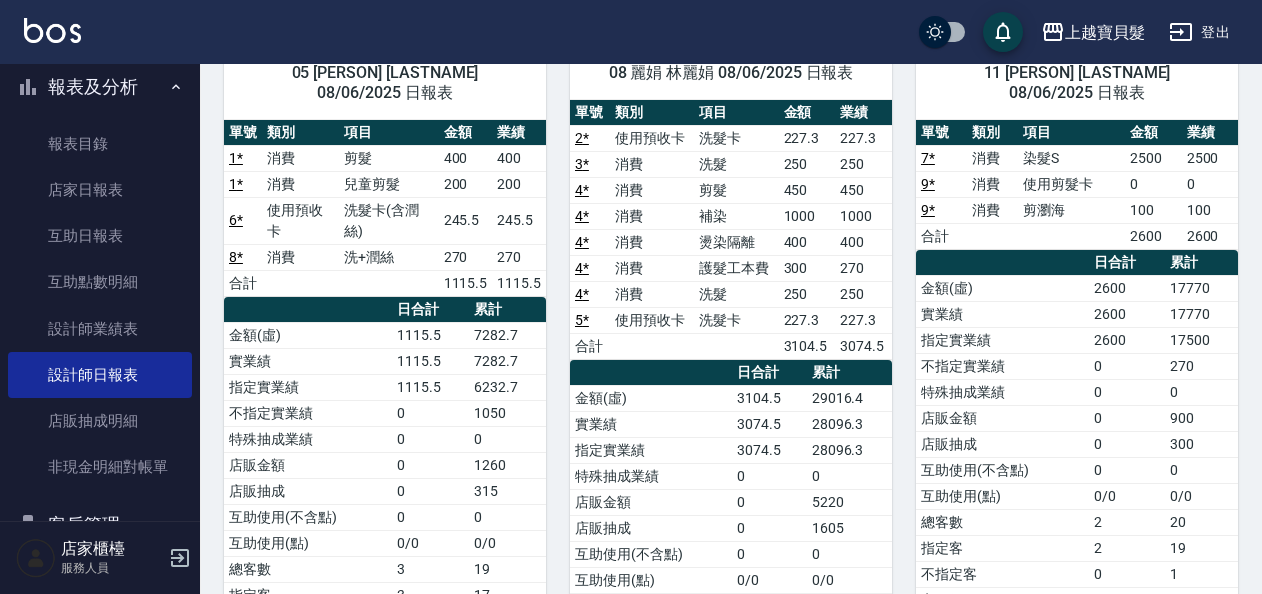 scroll, scrollTop: 44, scrollLeft: 0, axis: vertical 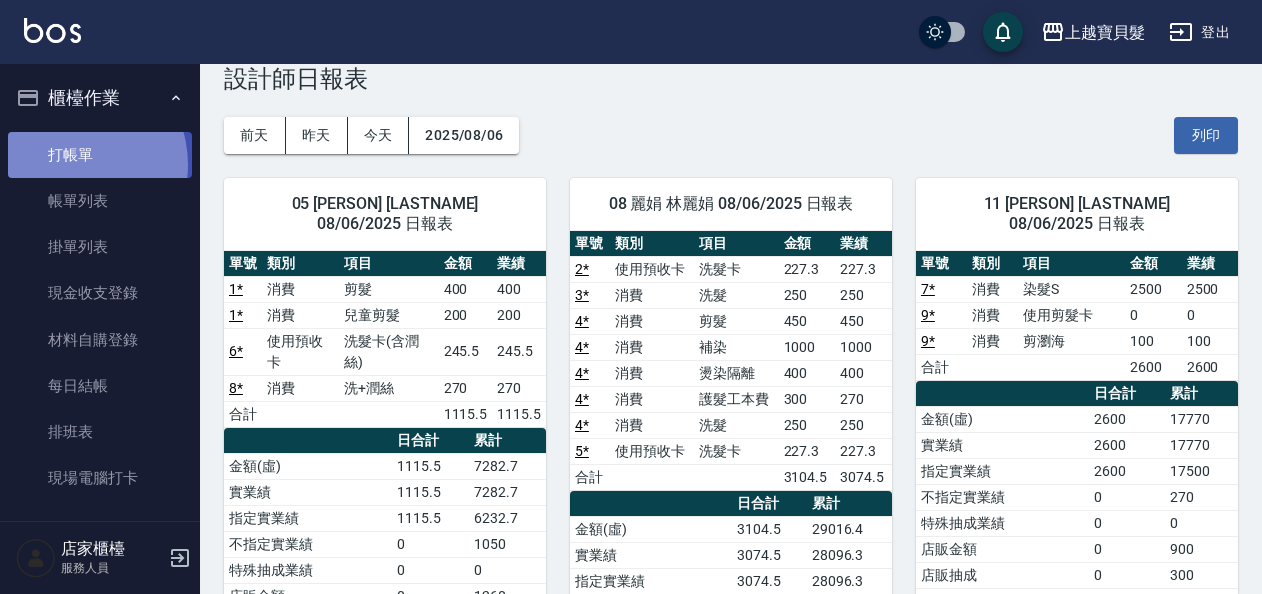 click on "打帳單" at bounding box center (100, 155) 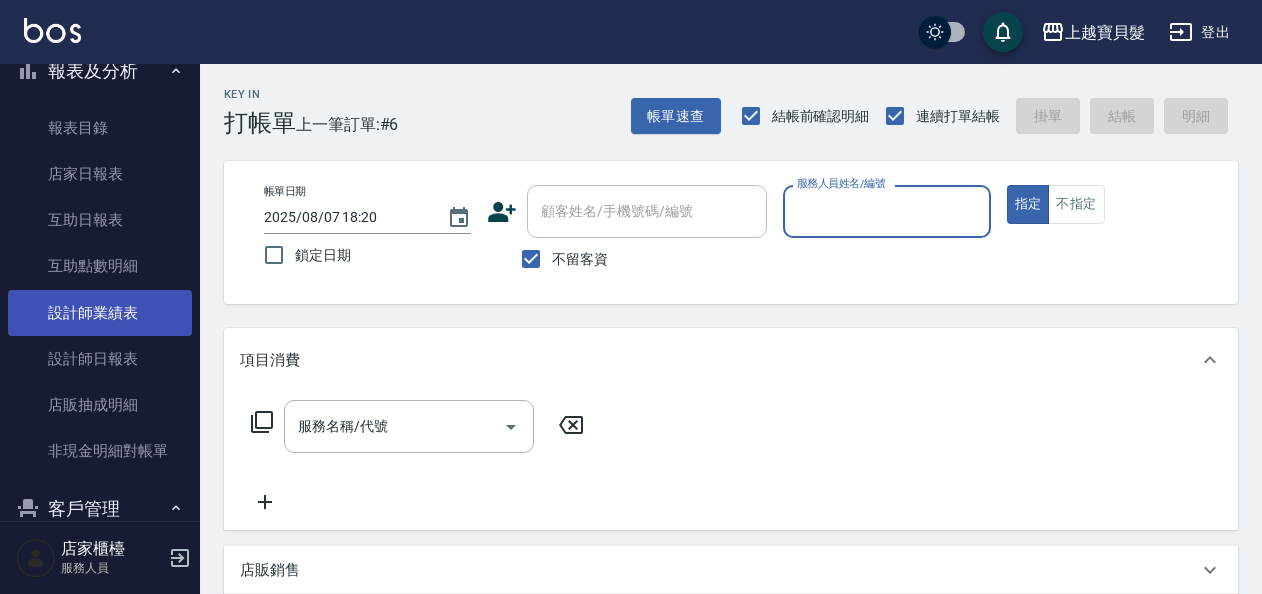 scroll, scrollTop: 600, scrollLeft: 0, axis: vertical 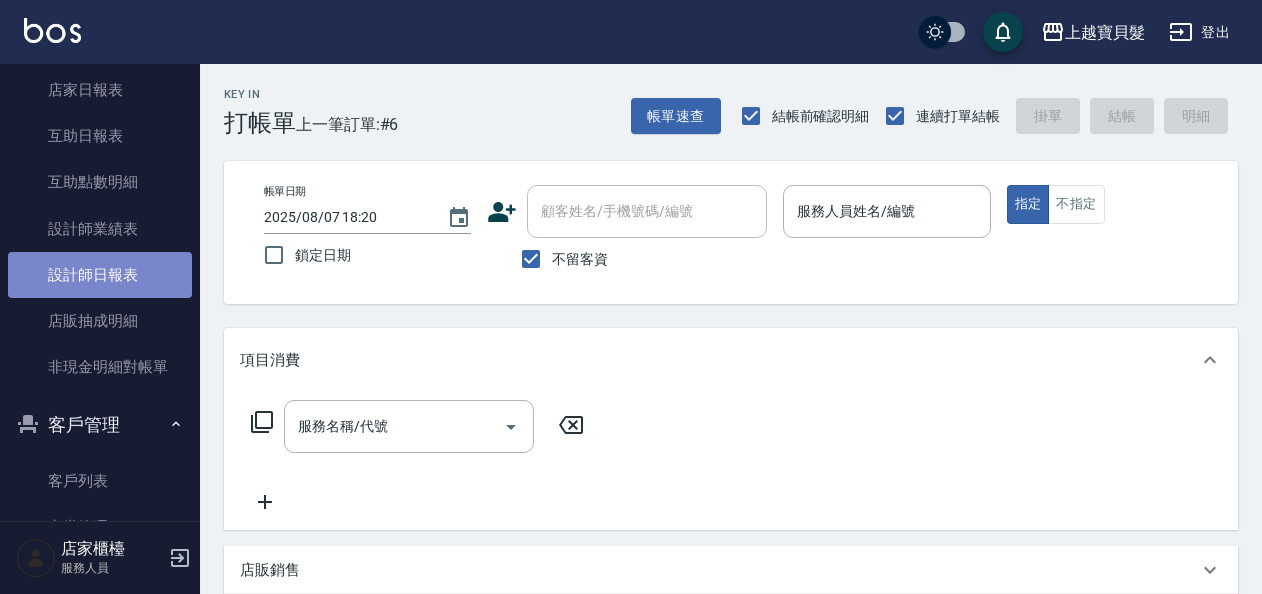 click on "設計師日報表" at bounding box center (100, 275) 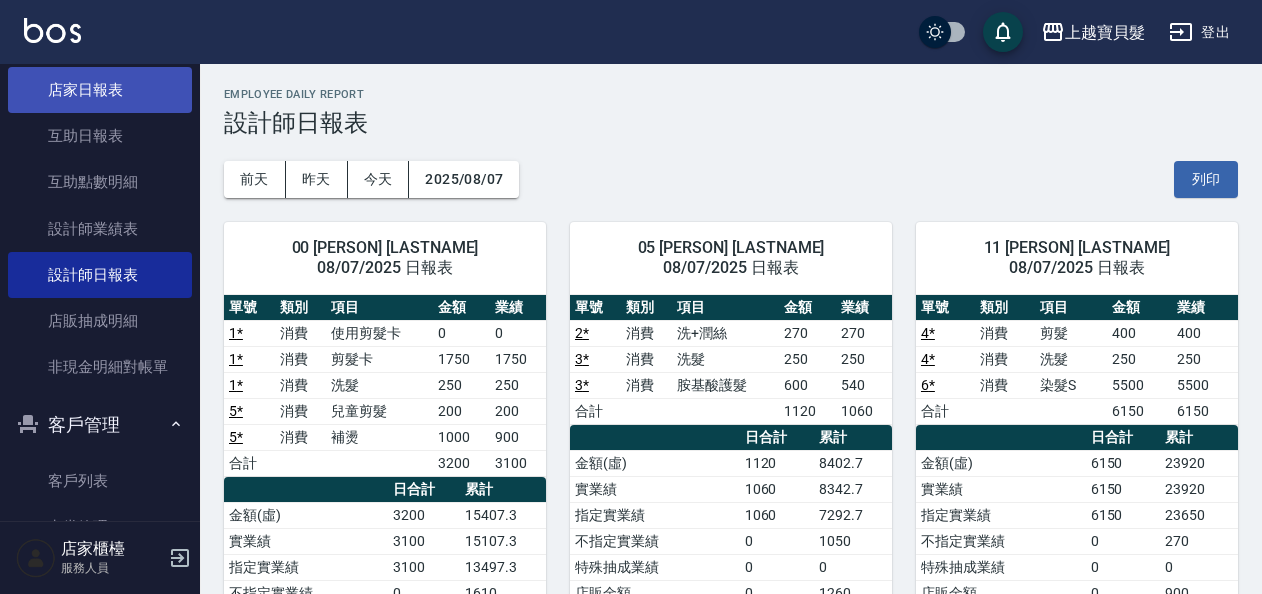 click on "店家日報表" at bounding box center (100, 90) 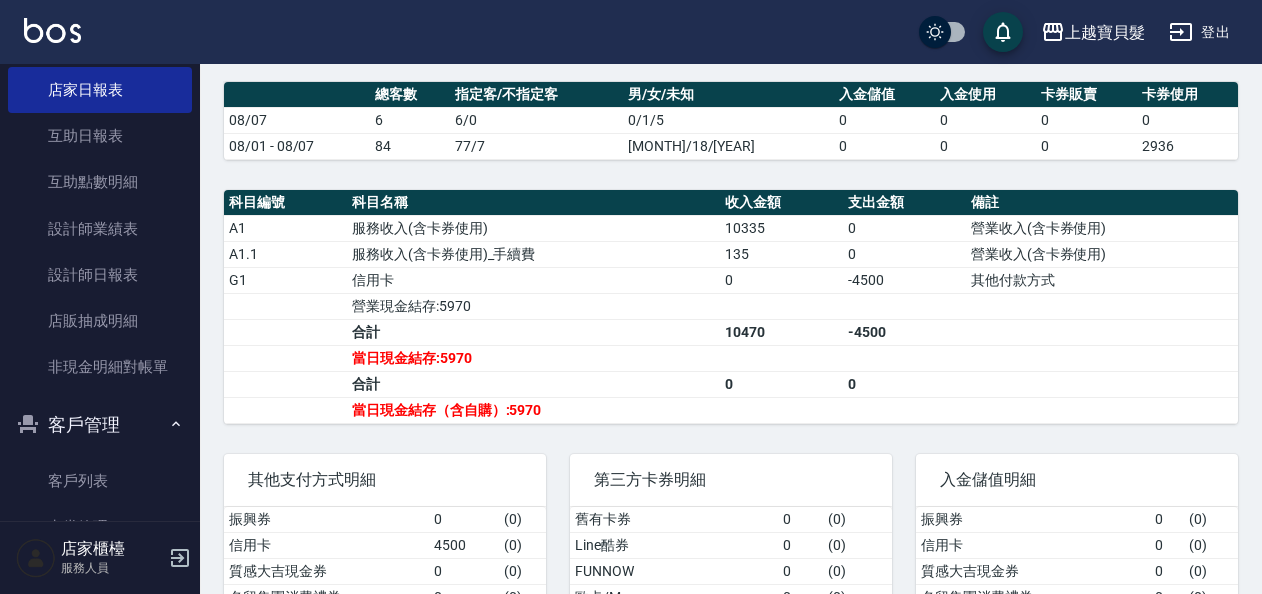 scroll, scrollTop: 552, scrollLeft: 0, axis: vertical 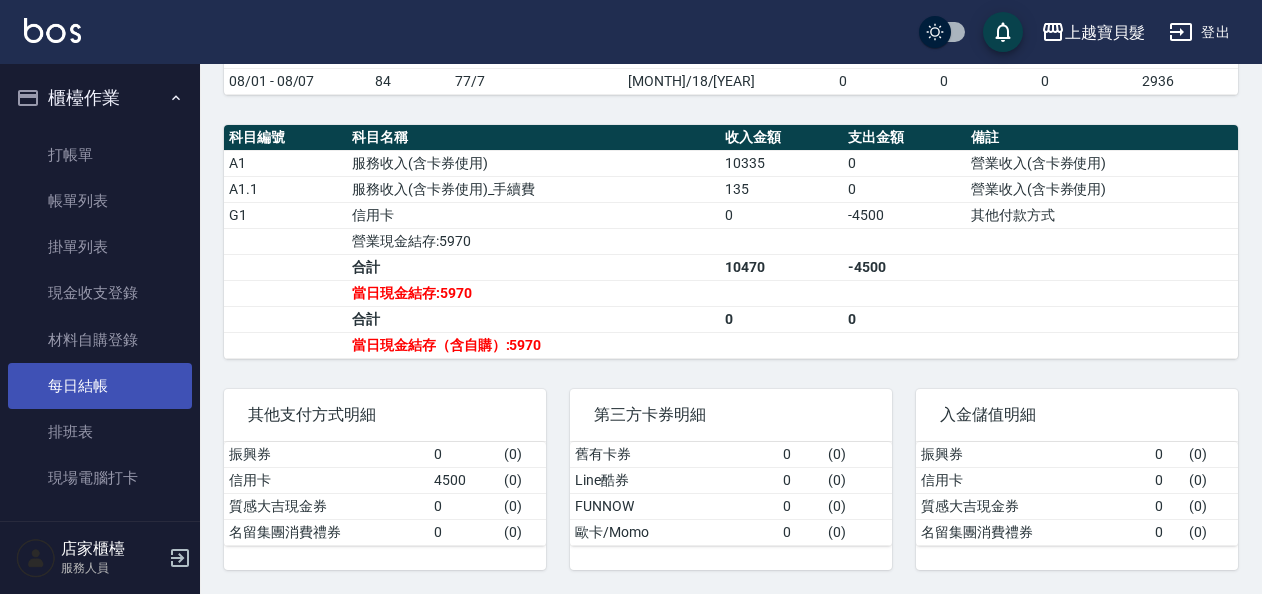 click on "每日結帳" at bounding box center (100, 386) 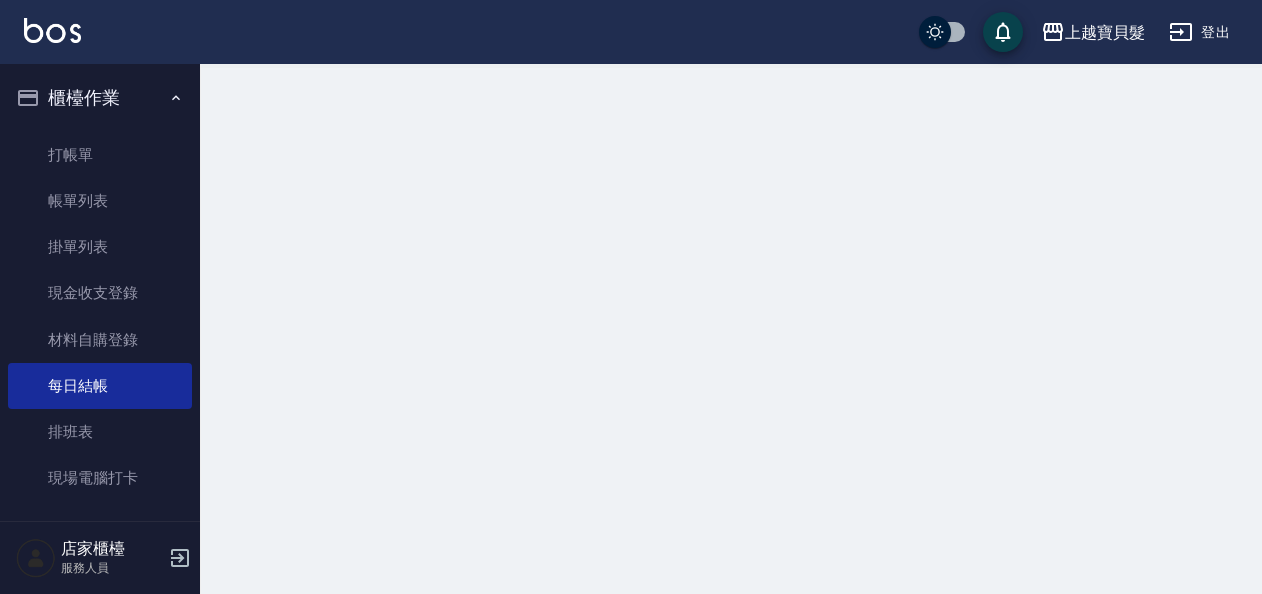 scroll, scrollTop: 0, scrollLeft: 0, axis: both 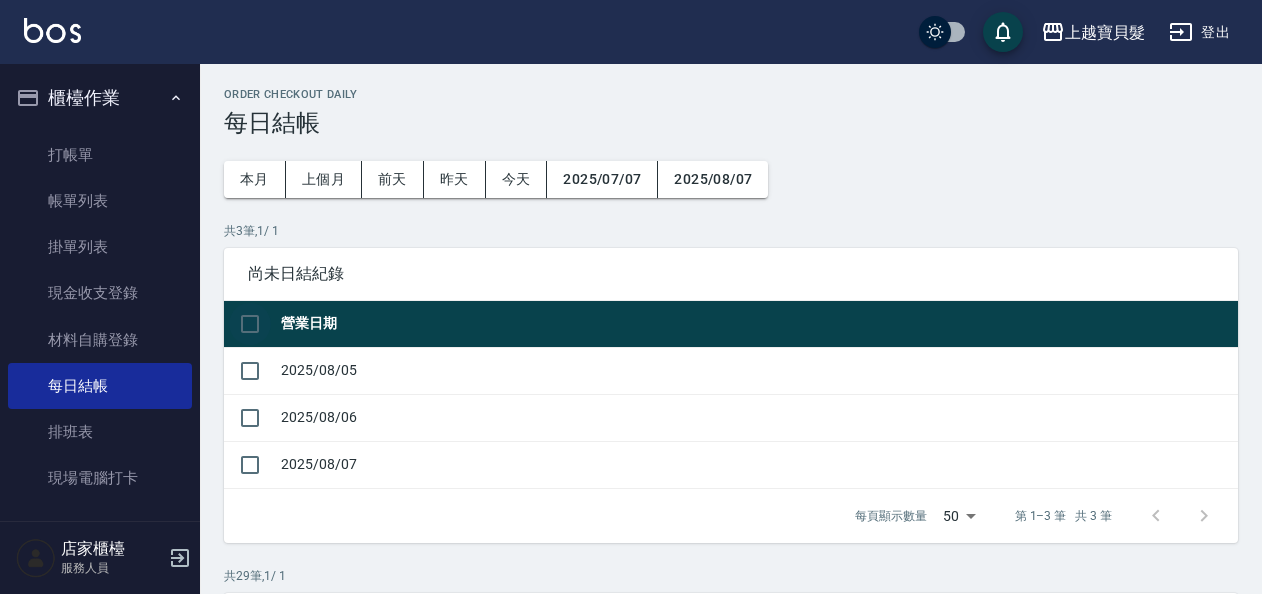 click at bounding box center [250, 324] 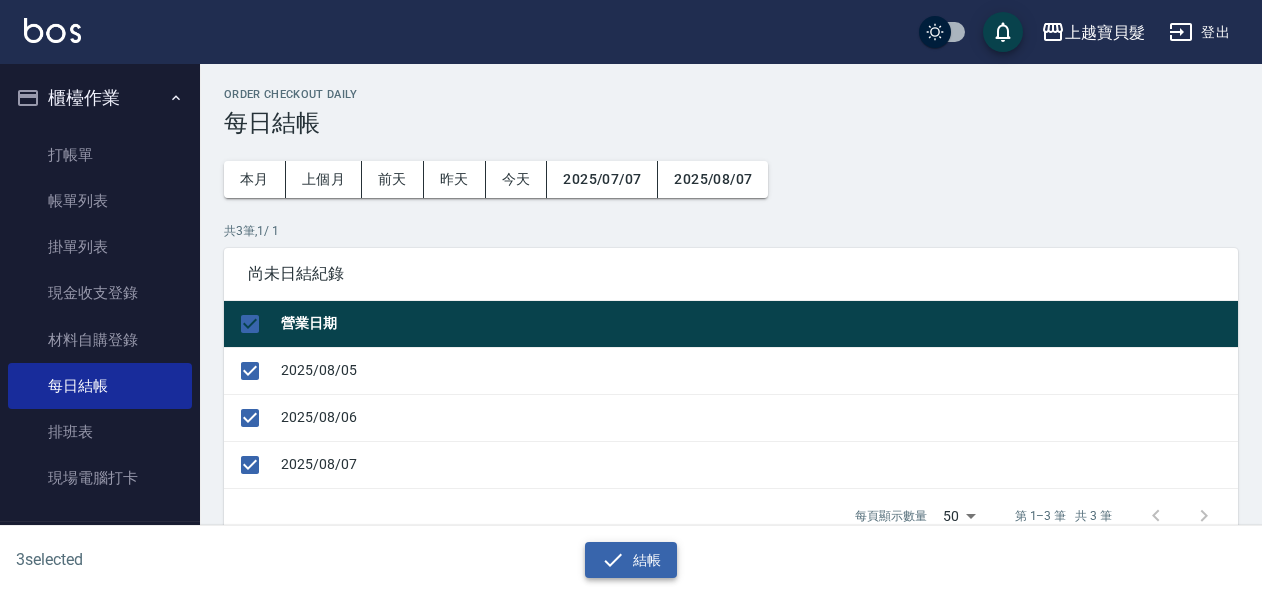 click on "結帳" at bounding box center (631, 560) 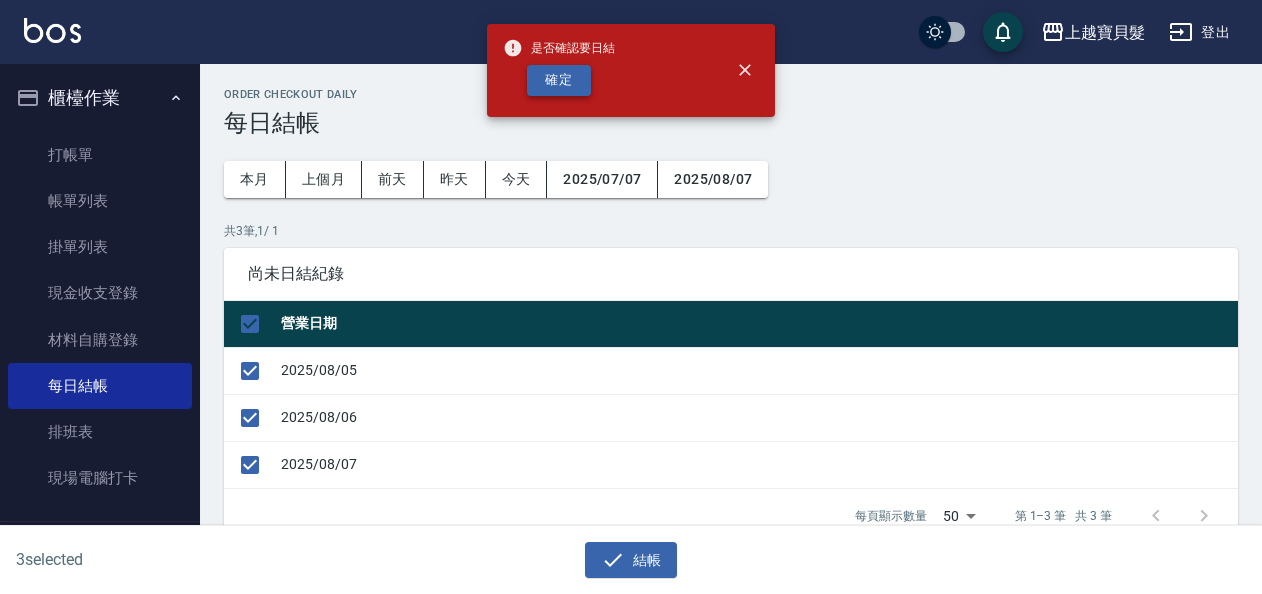 click on "確定" at bounding box center (559, 80) 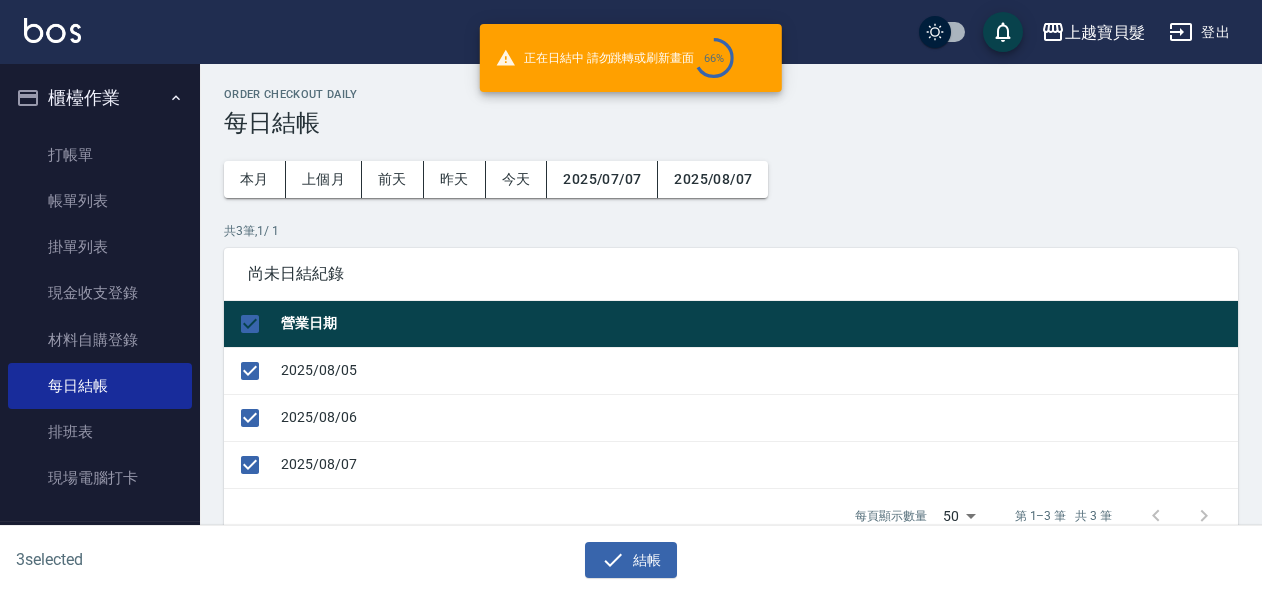 checkbox on "false" 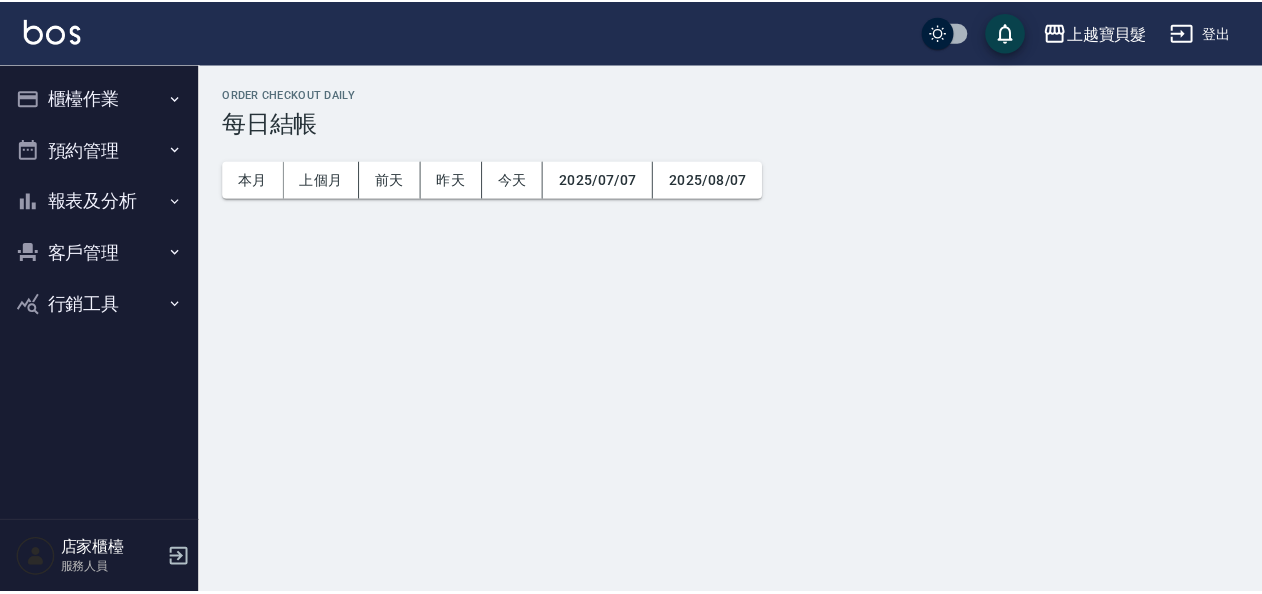 scroll, scrollTop: 0, scrollLeft: 0, axis: both 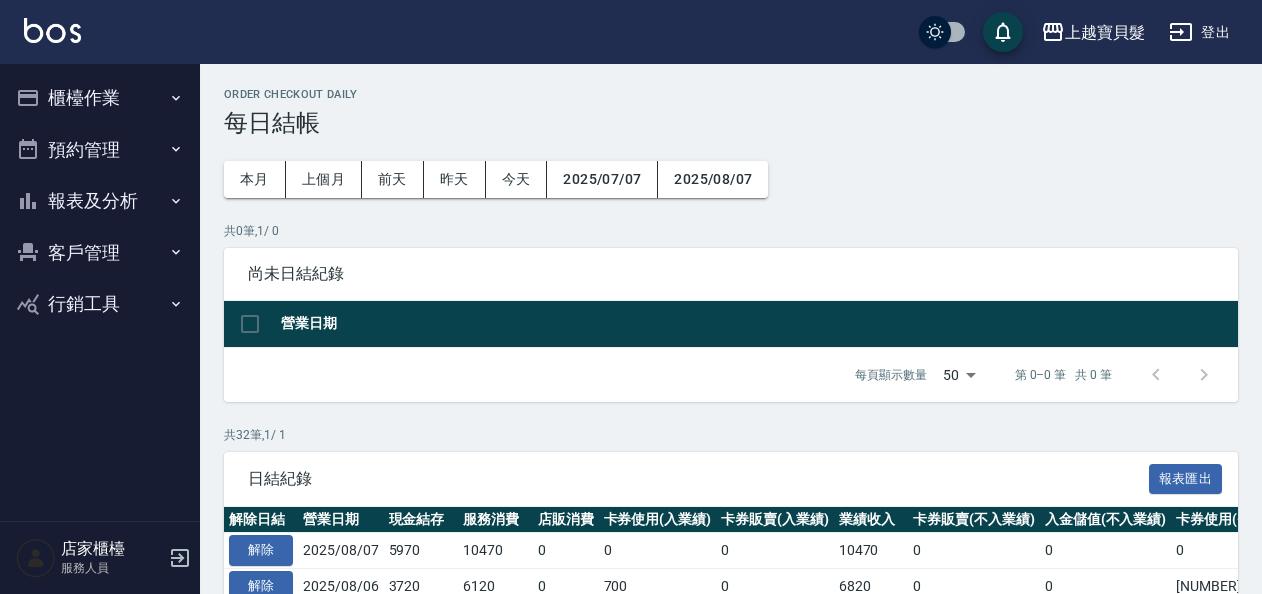 click on "櫃檯作業" at bounding box center [100, 98] 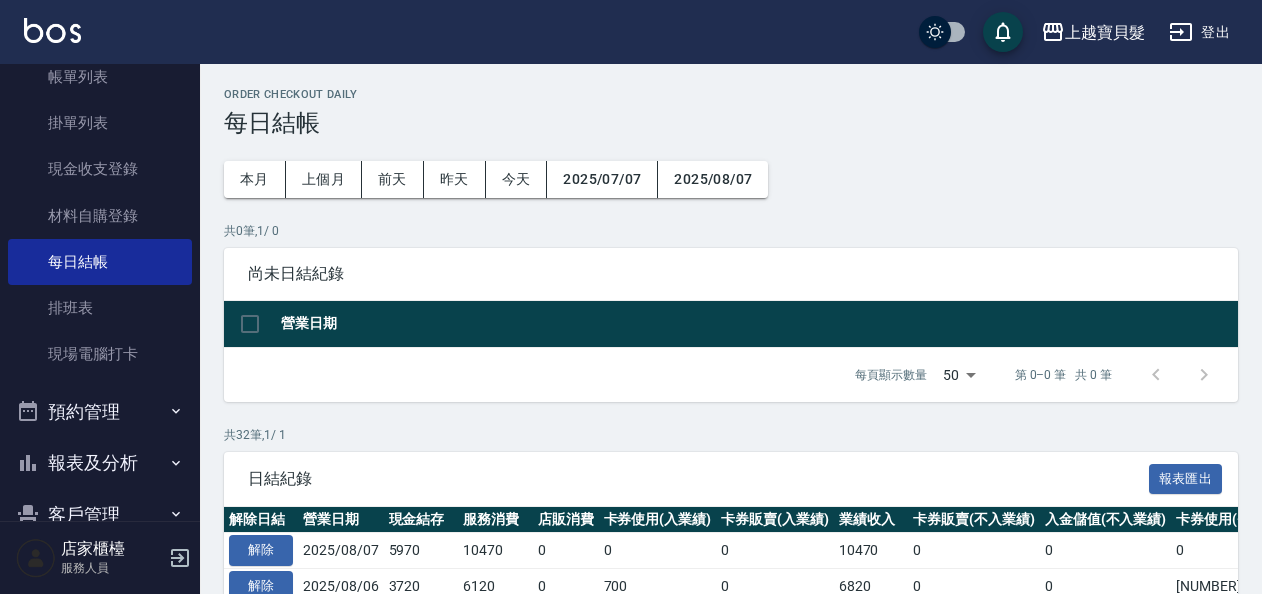 scroll, scrollTop: 218, scrollLeft: 0, axis: vertical 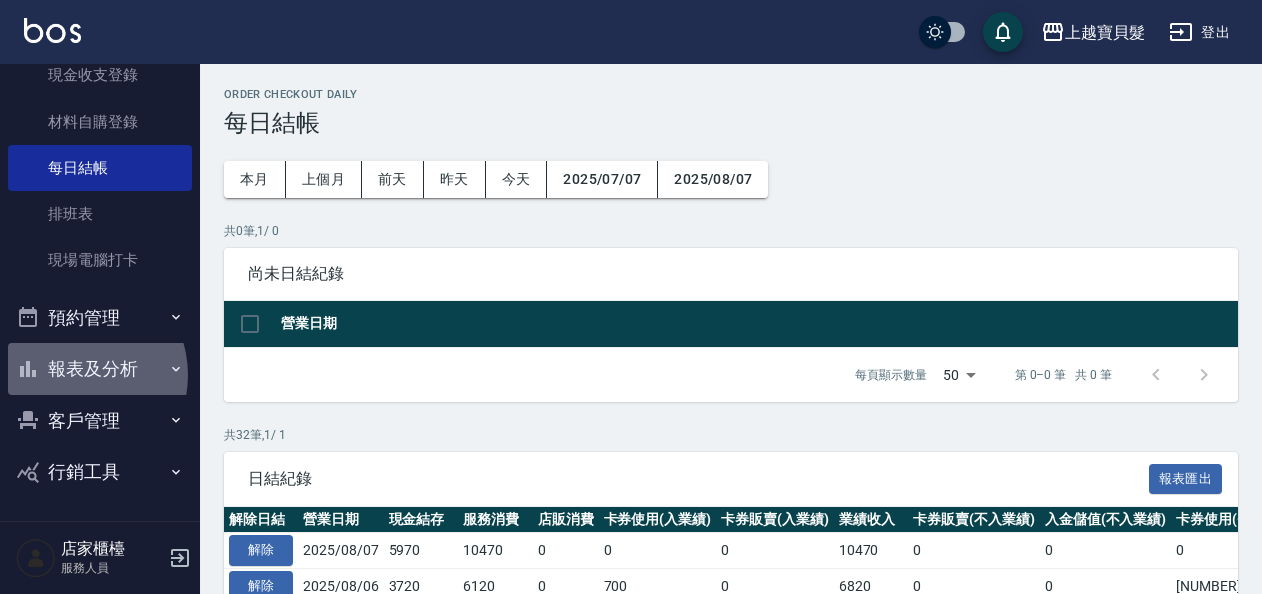 click on "報表及分析" at bounding box center (100, 369) 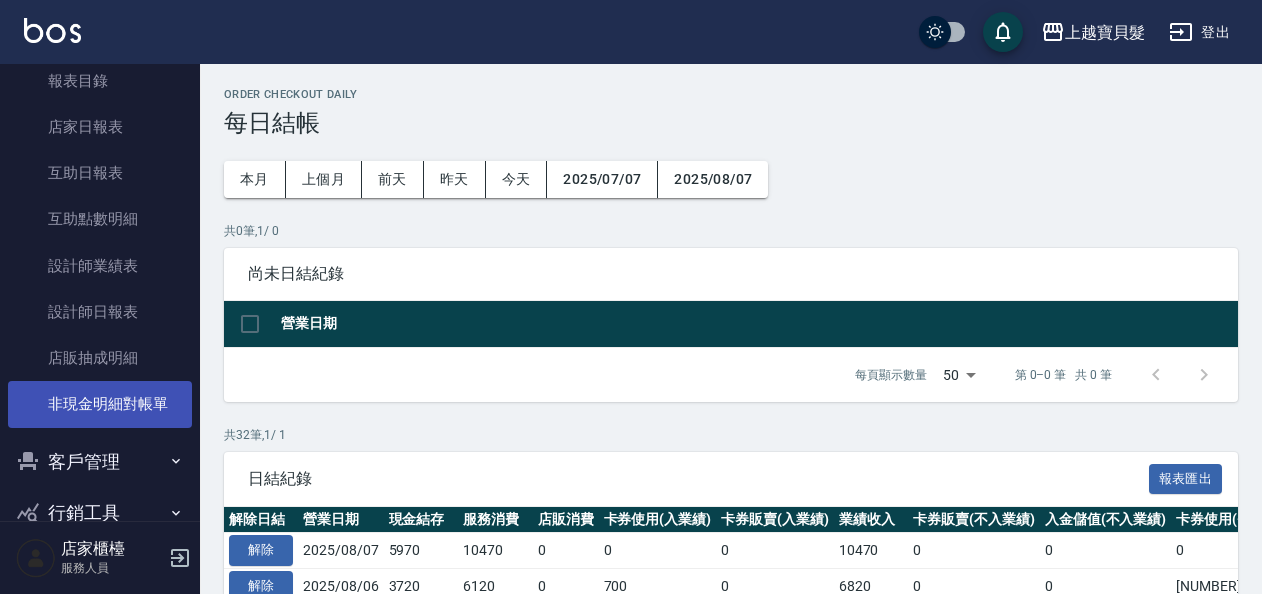 scroll, scrollTop: 604, scrollLeft: 0, axis: vertical 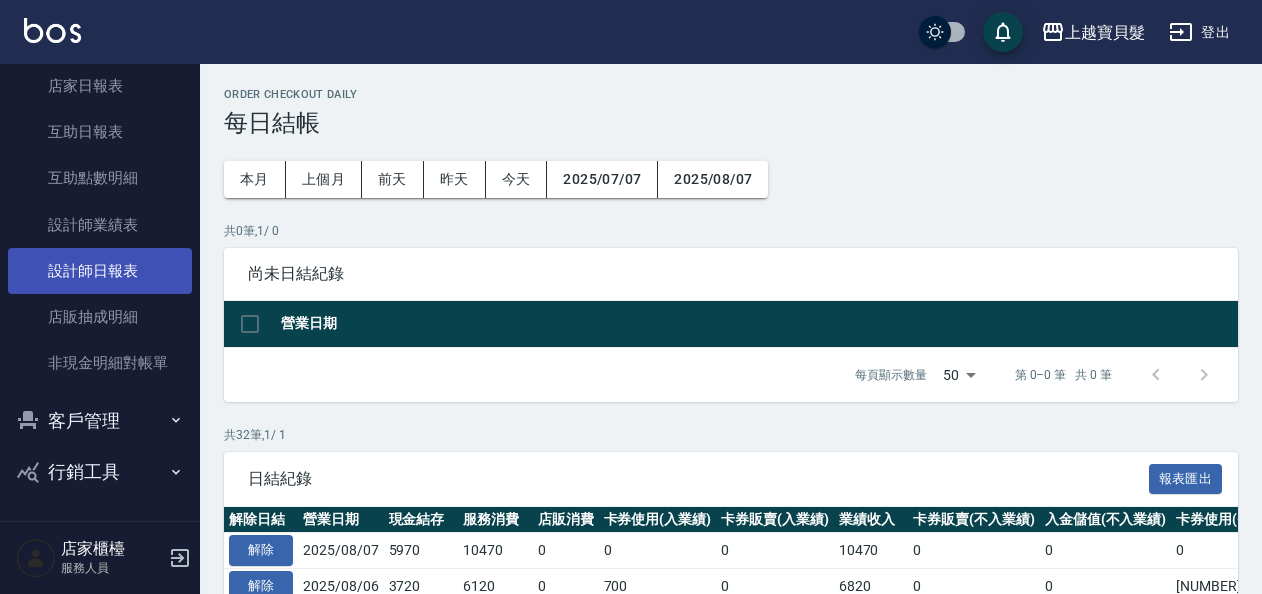 click on "設計師日報表" at bounding box center [100, 271] 